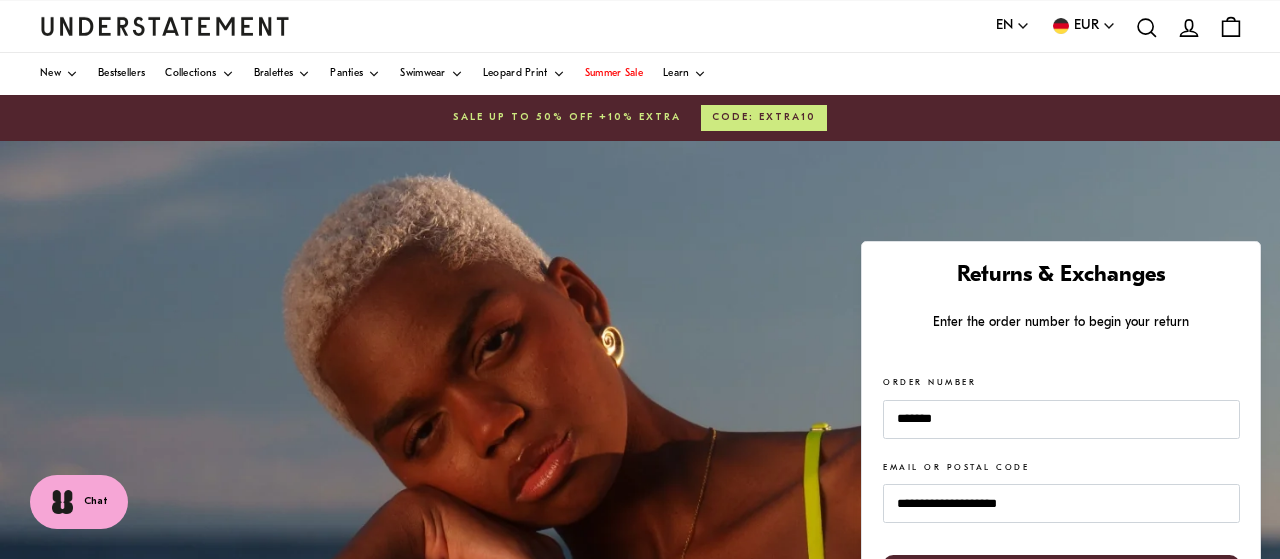 scroll, scrollTop: 0, scrollLeft: 0, axis: both 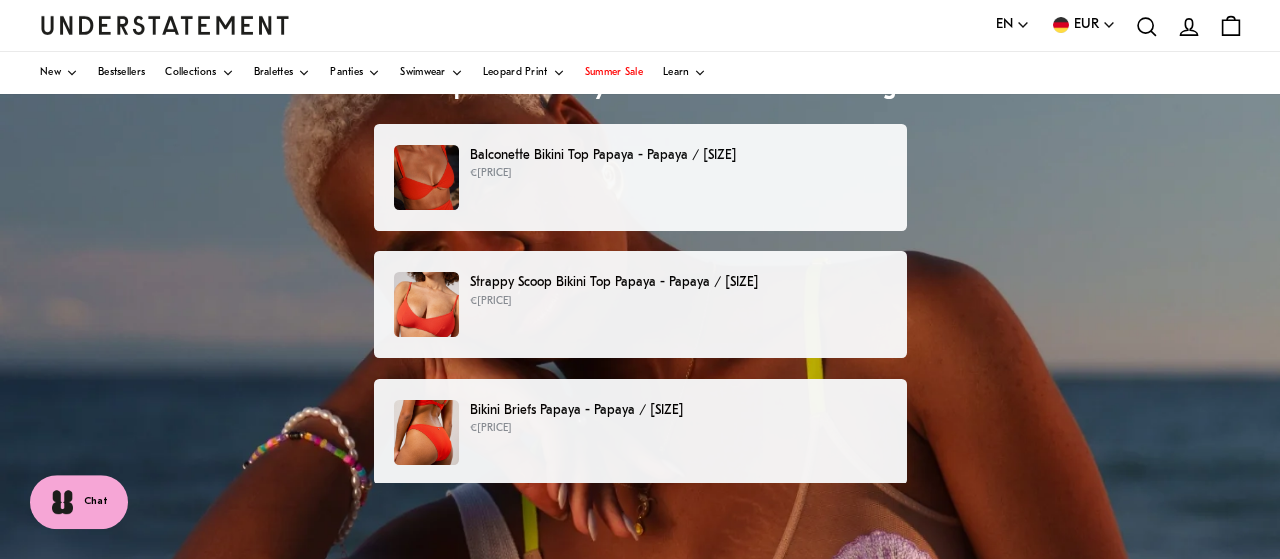 click on "€[PRICE]" at bounding box center [678, 302] 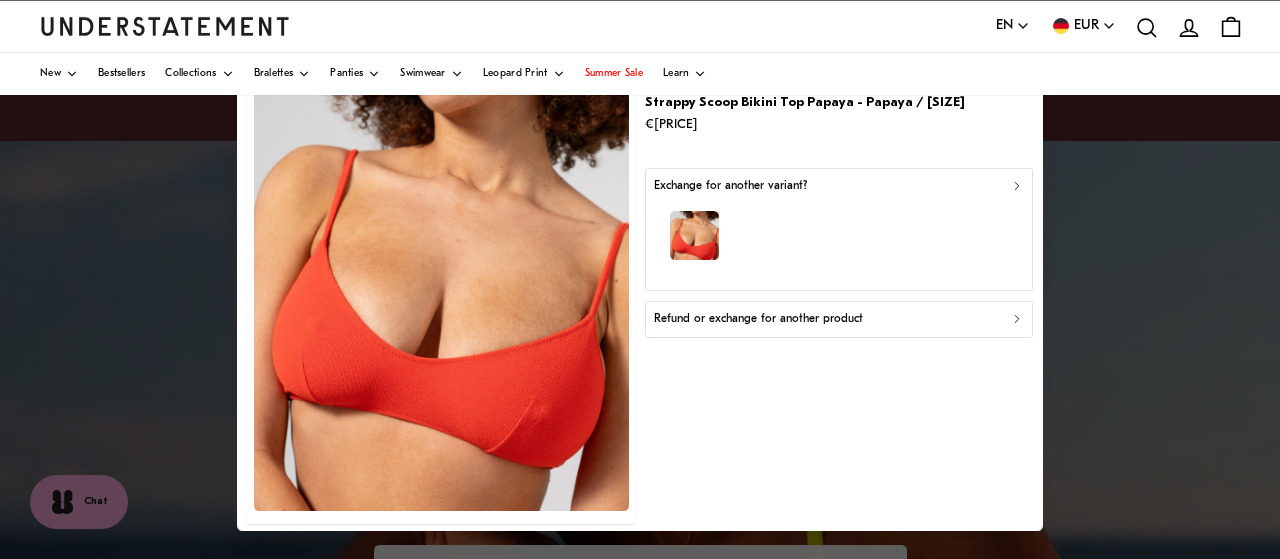 click on "Refund or exchange for another product" at bounding box center [839, 319] 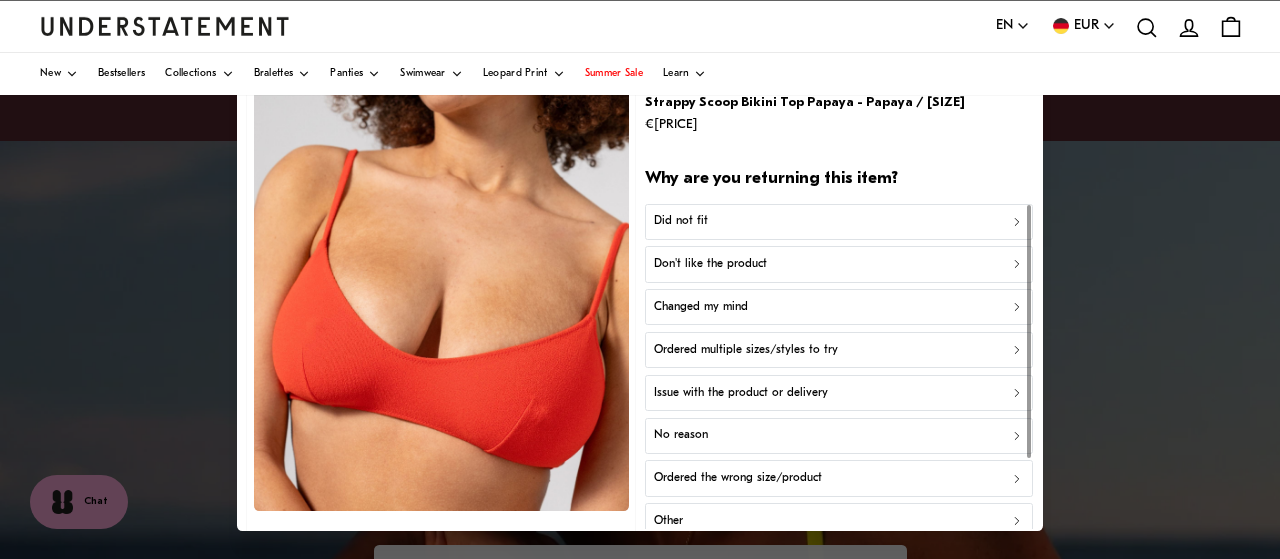 click on "Ordered multiple sizes/styles to try" at bounding box center [746, 350] 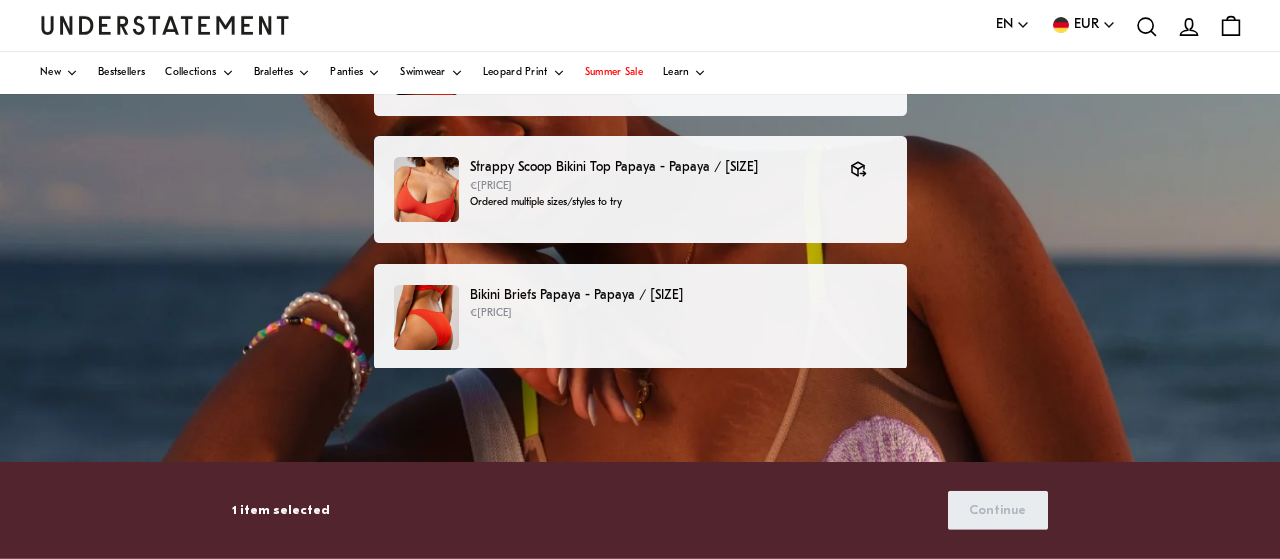 scroll, scrollTop: 284, scrollLeft: 0, axis: vertical 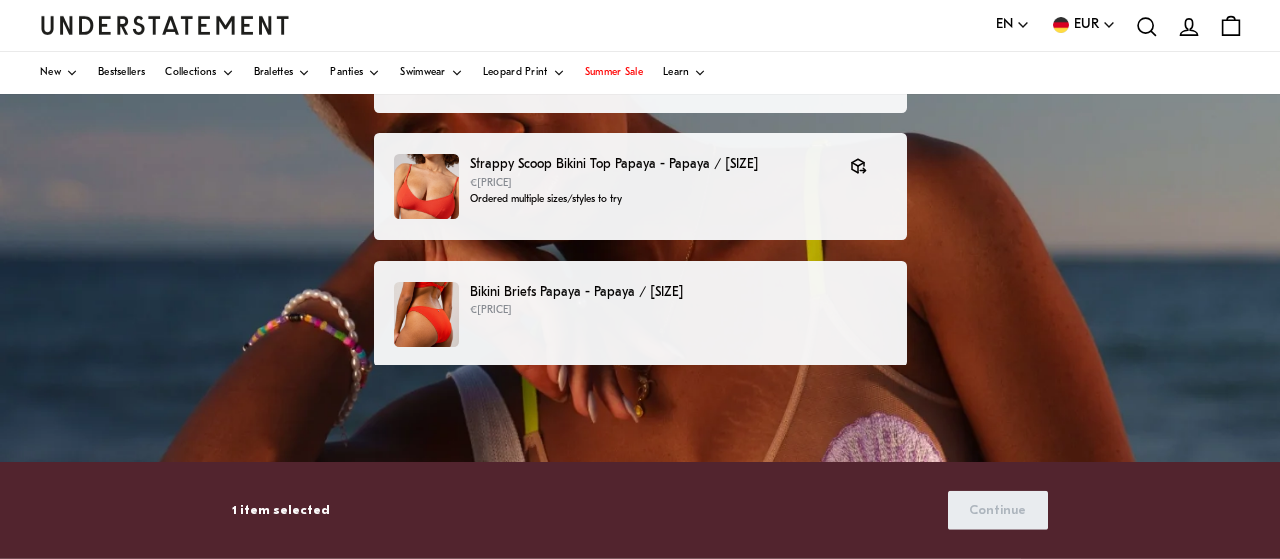 click on "€[PRICE]" at bounding box center [678, 311] 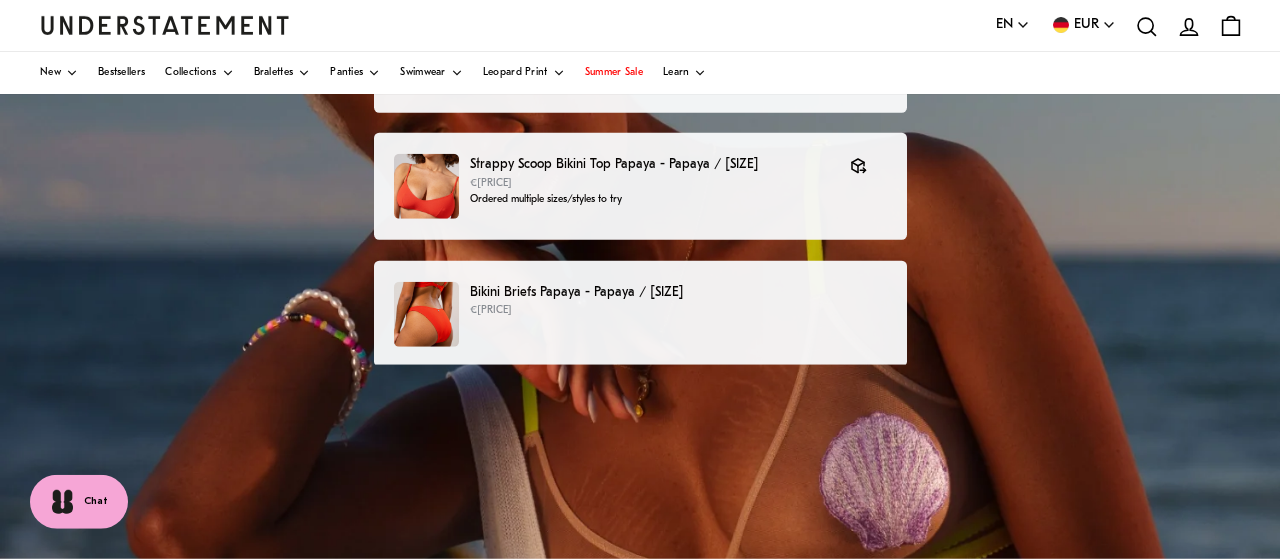 scroll, scrollTop: 0, scrollLeft: 0, axis: both 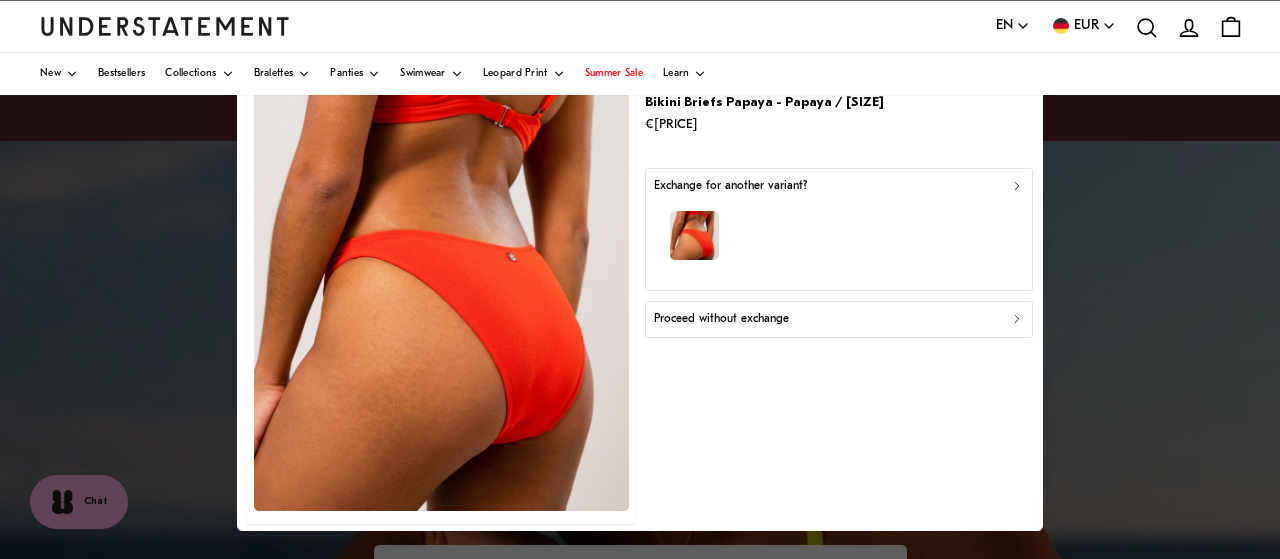 click on "Proceed without exchange" at bounding box center [839, 319] 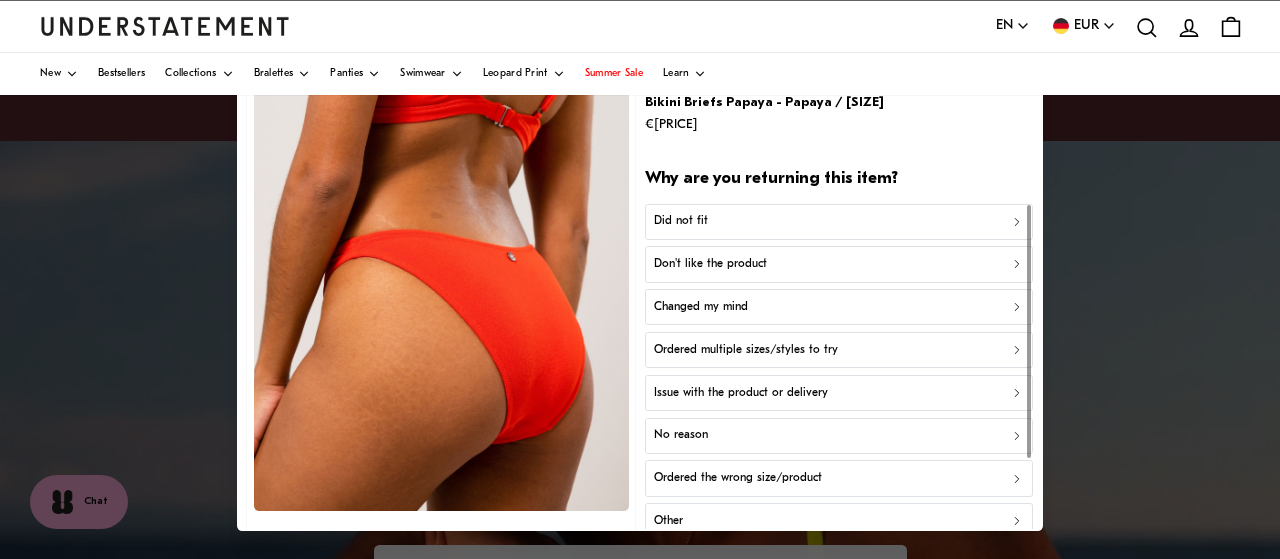 click on "Did not fit" at bounding box center (839, 221) 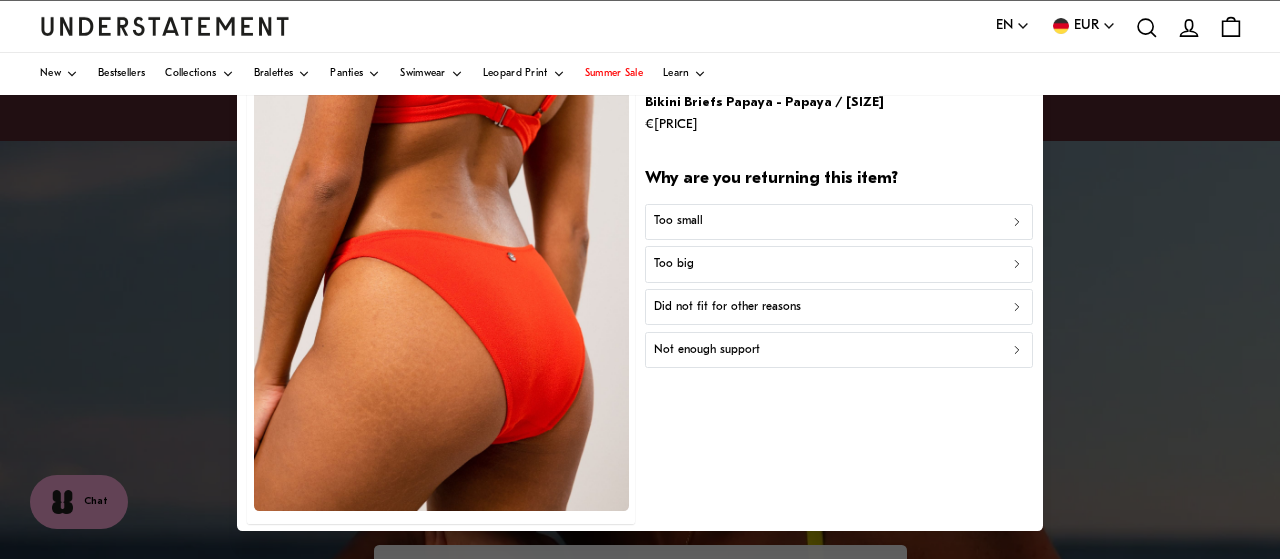 click on "Too small" at bounding box center [839, 221] 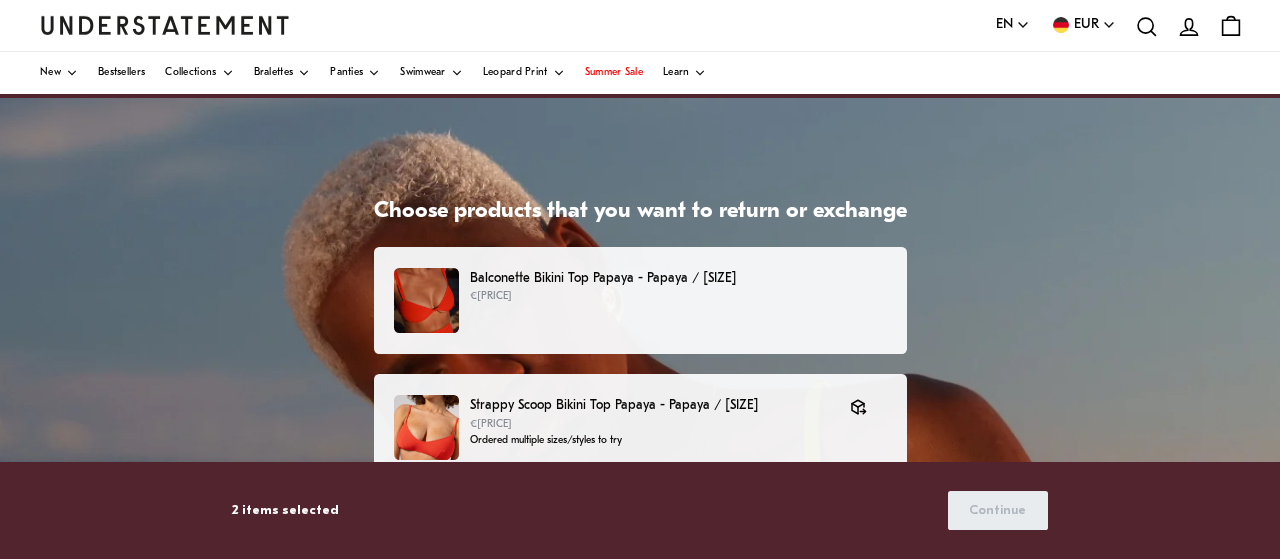scroll, scrollTop: 0, scrollLeft: 0, axis: both 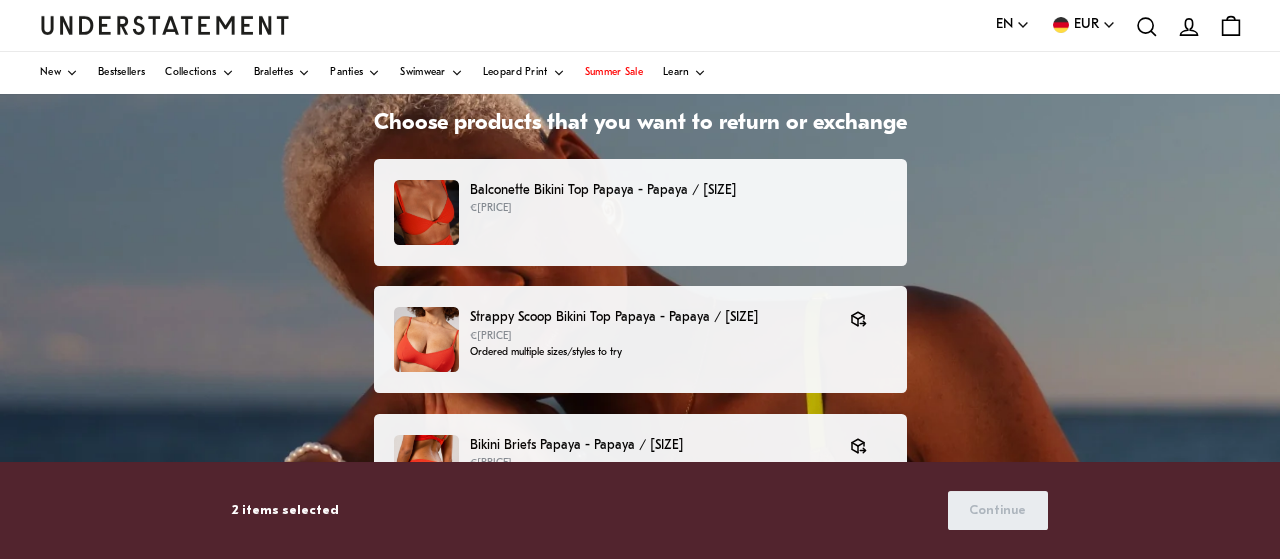 click on "Balconette Bikini Top Papaya - Papaya / [SIZE] €[PRICE]" at bounding box center [639, 212] 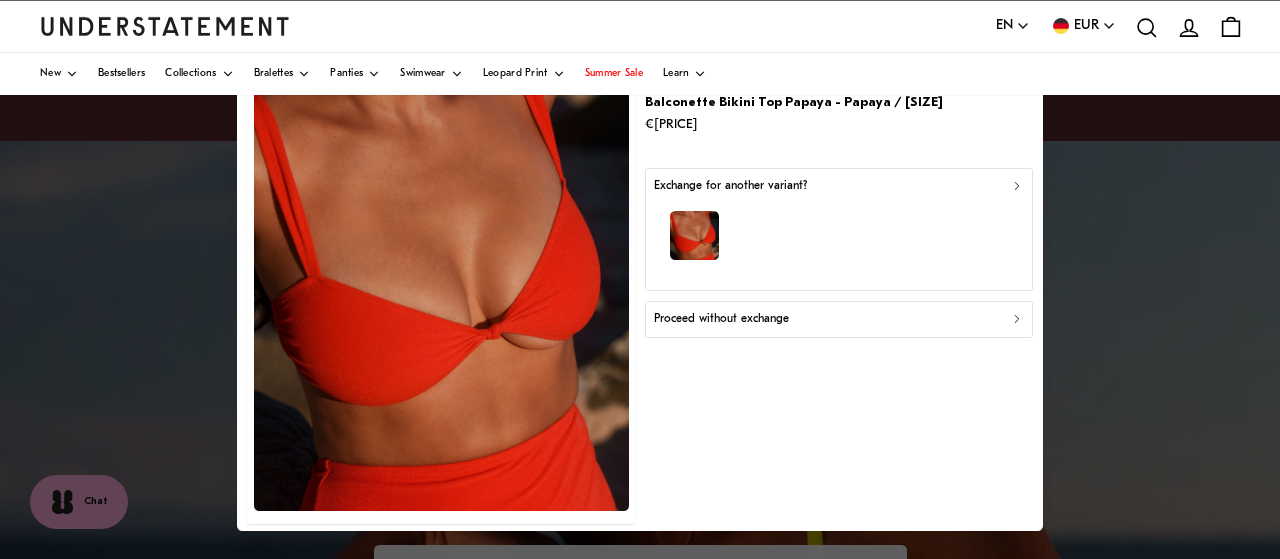 click on "Proceed without exchange" at bounding box center [721, 319] 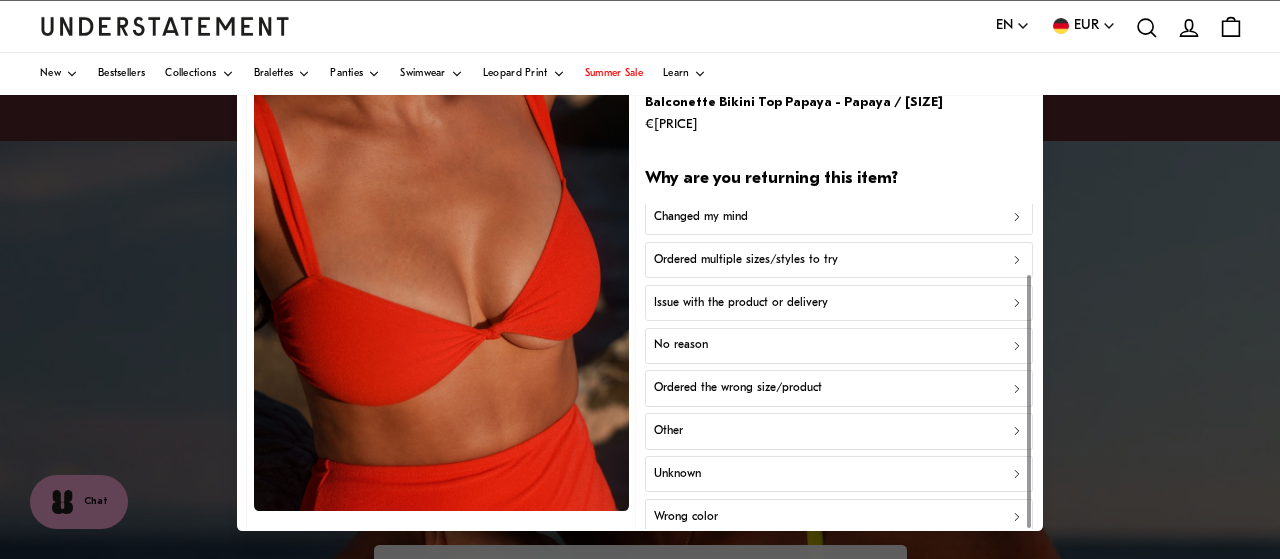 scroll, scrollTop: 0, scrollLeft: 0, axis: both 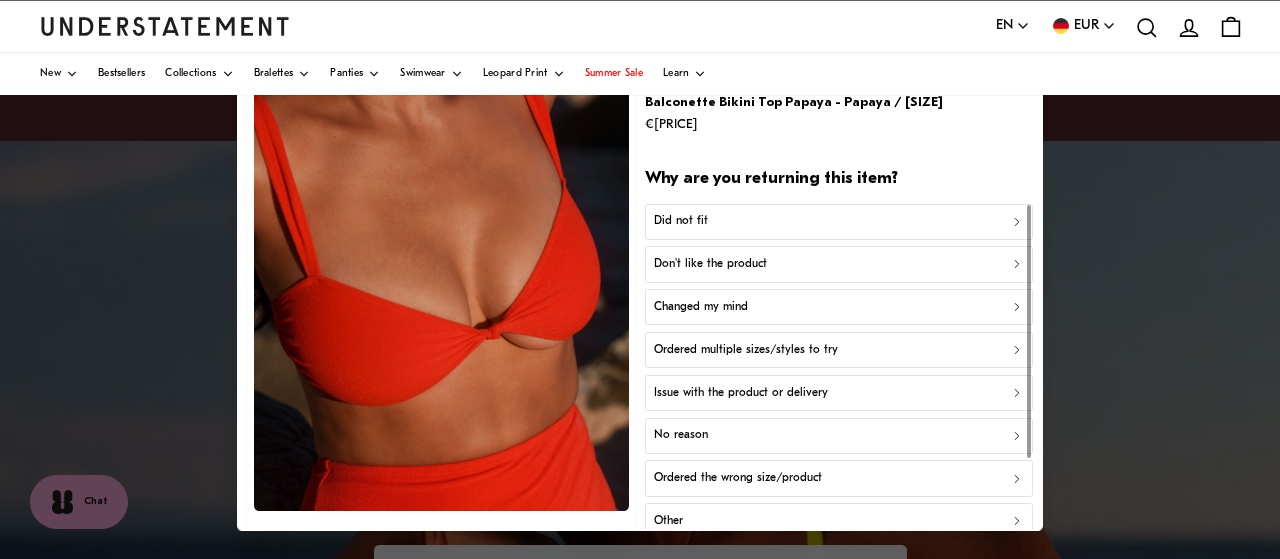 click at bounding box center [1029, 331] 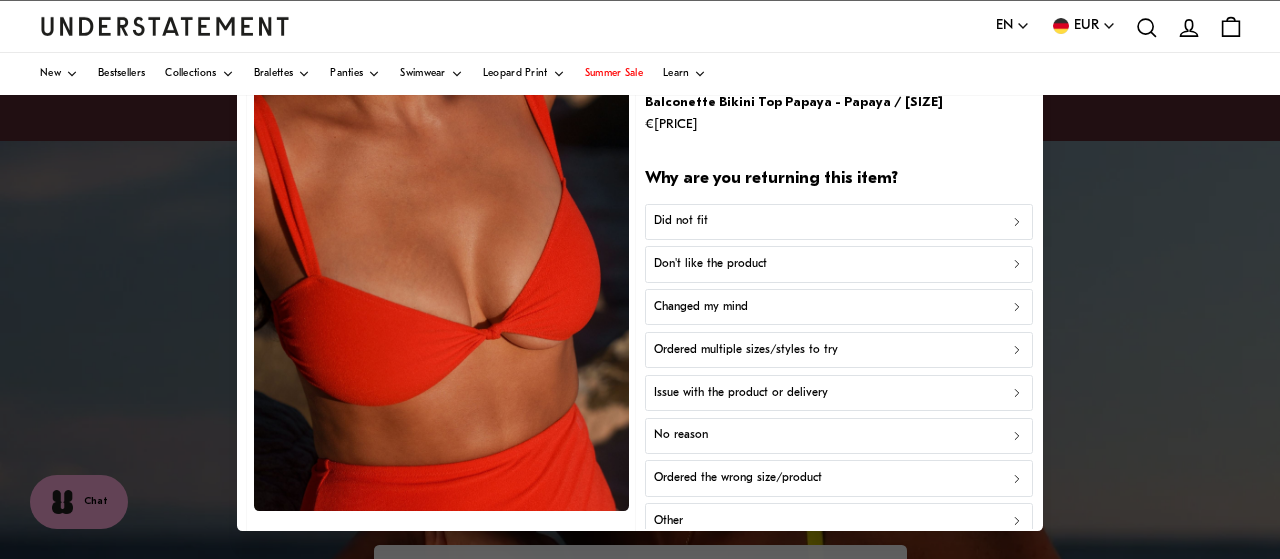 click at bounding box center [640, 279] 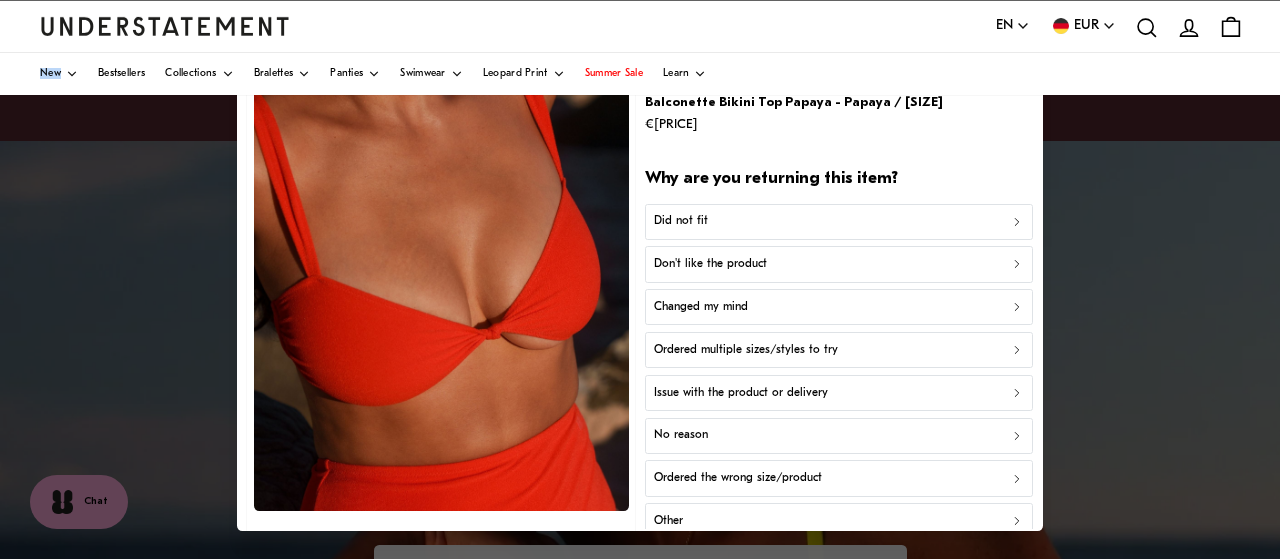 drag, startPoint x: 1279, startPoint y: 183, endPoint x: 1279, endPoint y: 12, distance: 171 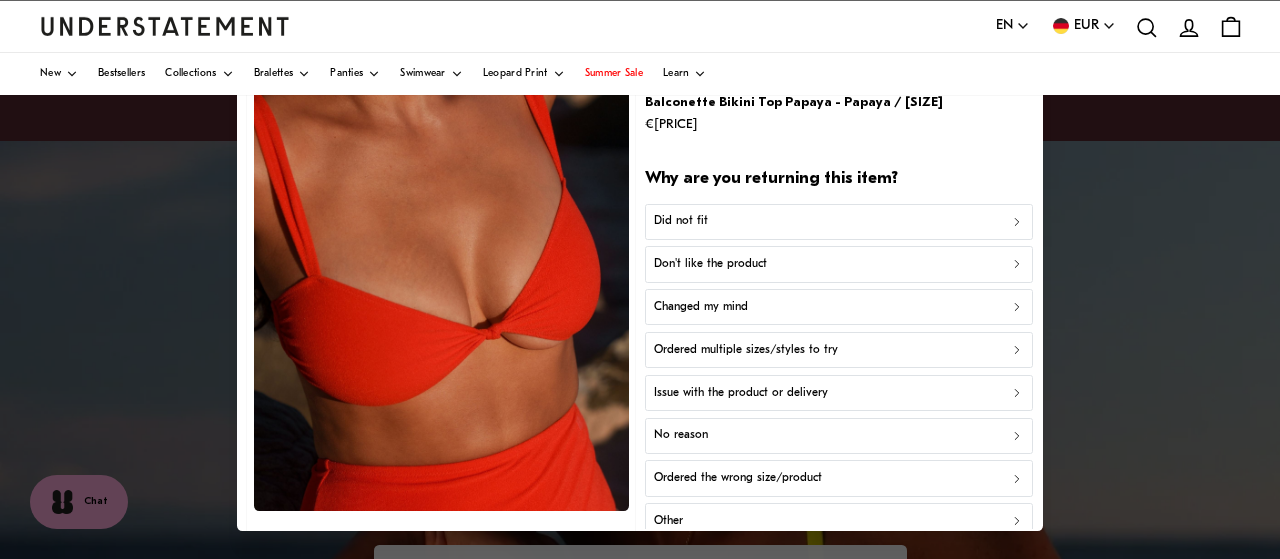click at bounding box center (640, 279) 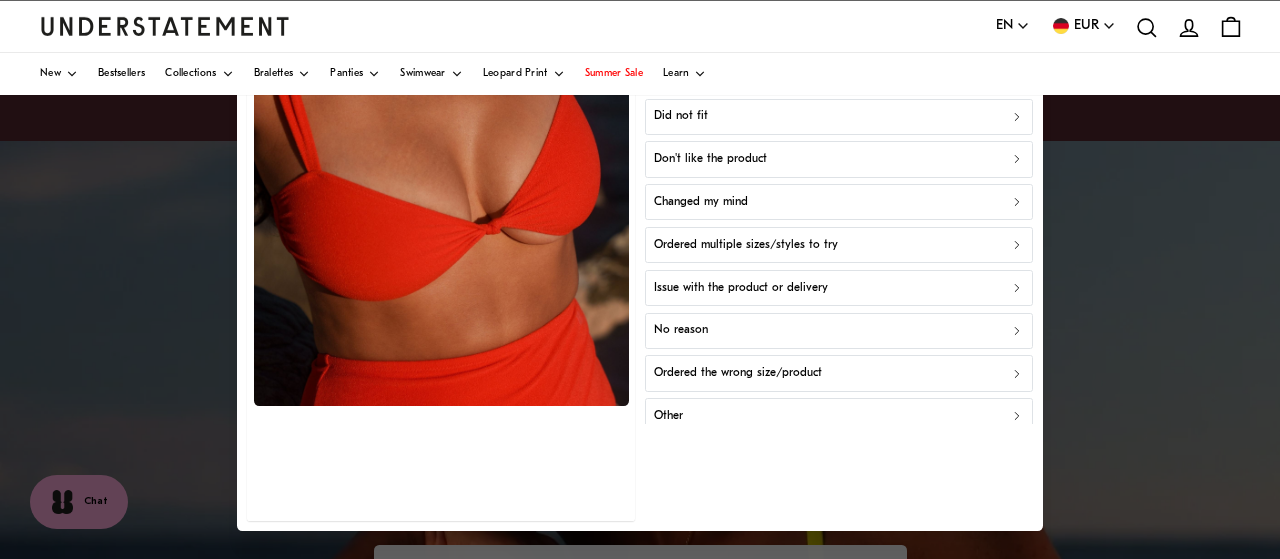 scroll, scrollTop: 0, scrollLeft: 0, axis: both 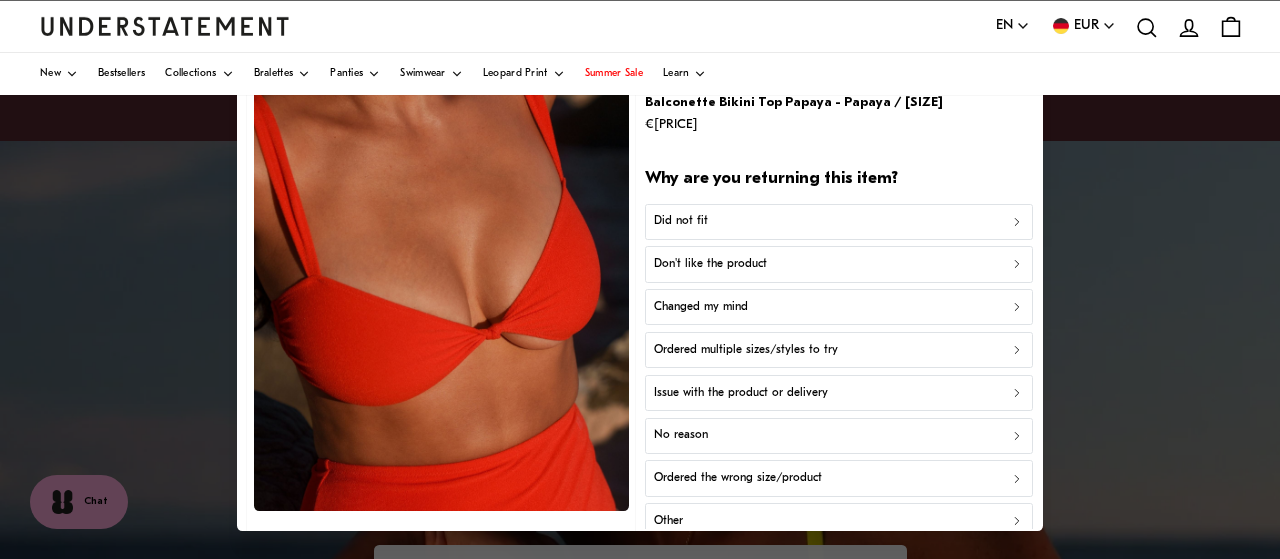 click on "Balconette Bikini Top Papaya - Papaya / [SIZE] €[PRICE] Why are you returning this item? Did not fit Don't like the product Changed my mind Ordered multiple sizes/styles to try Issue with the product or delivery No reason Ordered the wrong size/product Other Unknown Wrong color" at bounding box center [839, 332] 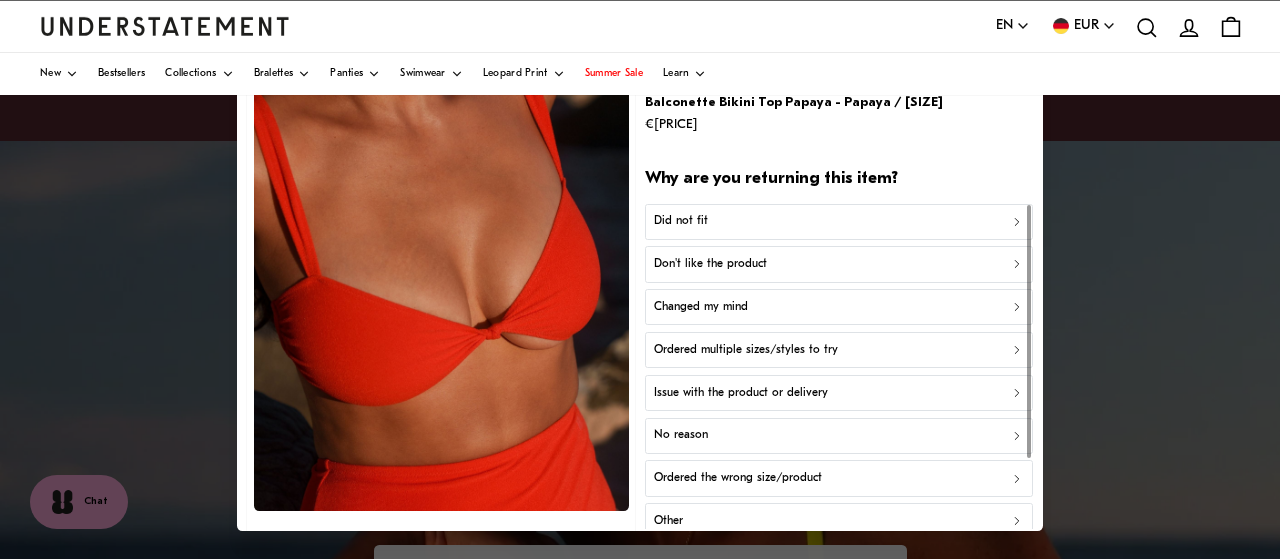 click at bounding box center [640, 279] 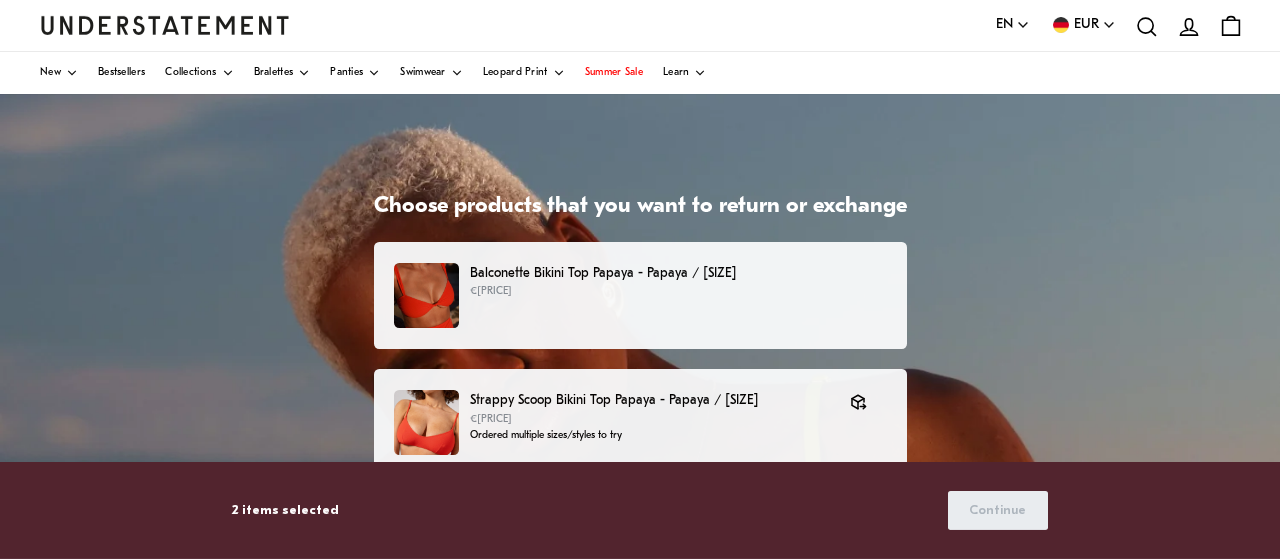 scroll, scrollTop: 0, scrollLeft: 0, axis: both 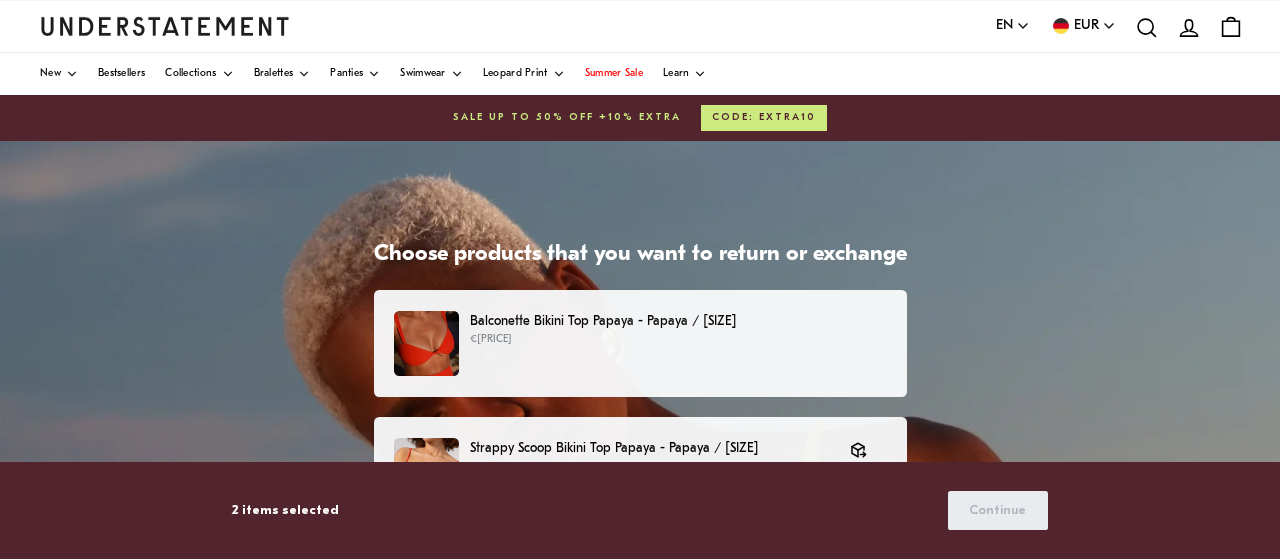 click on "[NUMBER] items selected" at bounding box center [285, 510] 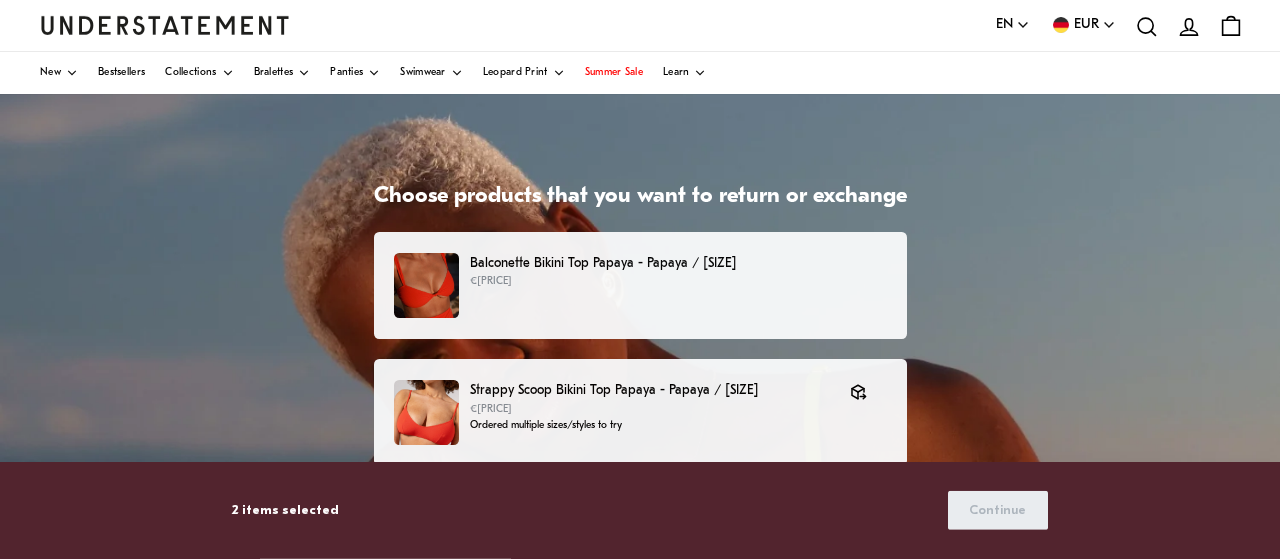 scroll, scrollTop: 0, scrollLeft: 0, axis: both 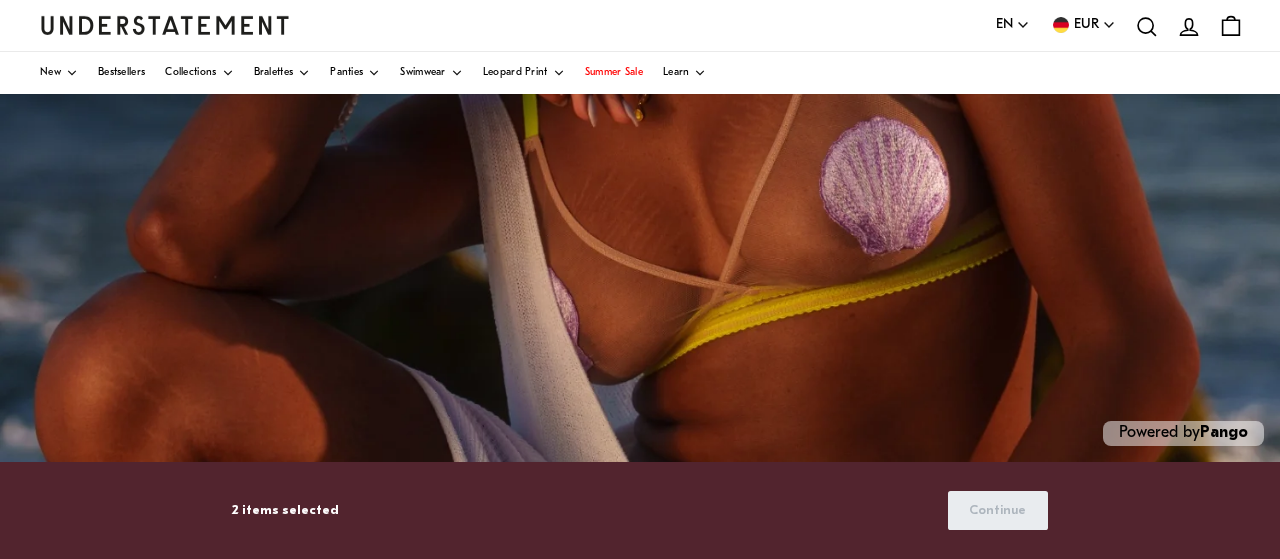 click on "Powered by  Pango" at bounding box center [1183, 433] 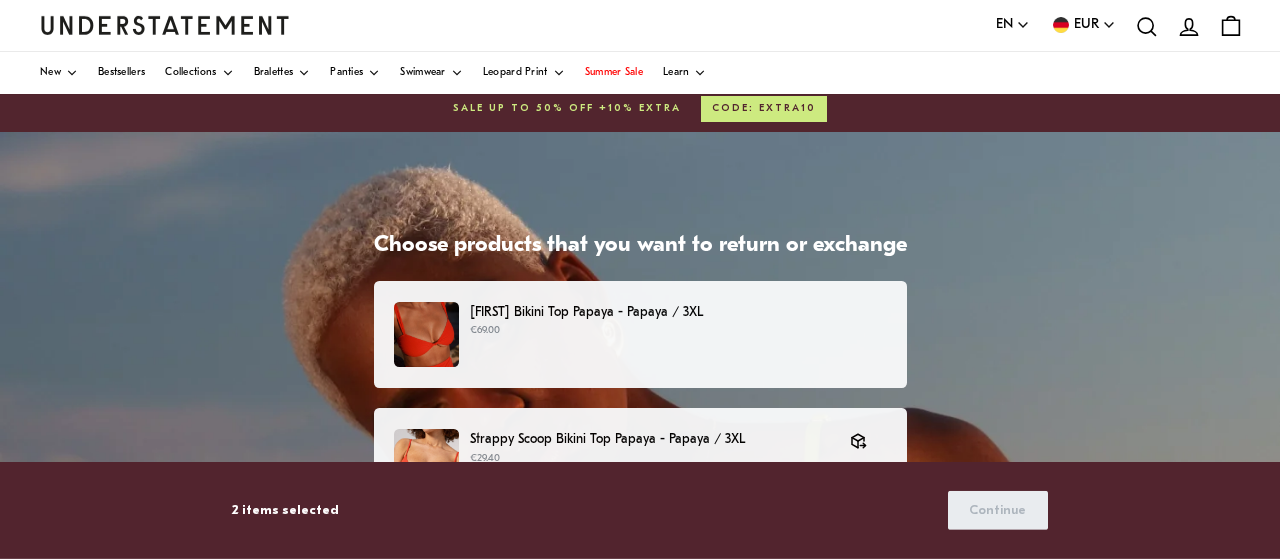 scroll, scrollTop: 0, scrollLeft: 0, axis: both 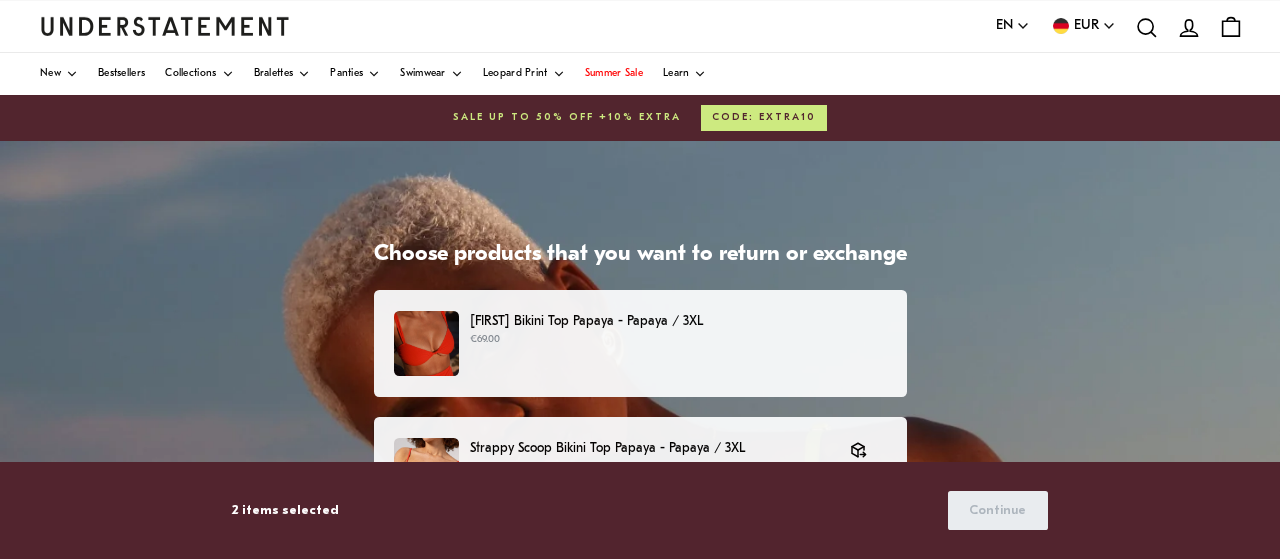 click on "Choose products that you want to return or exchange" at bounding box center (640, 255) 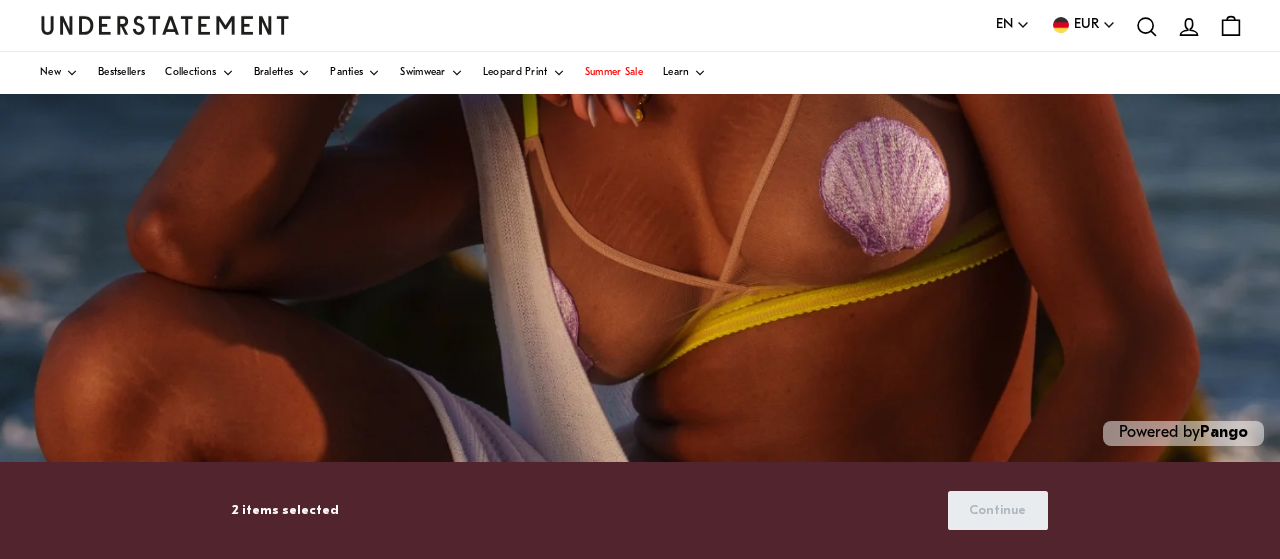 click on "Powered by  Pango" at bounding box center [1183, 433] 